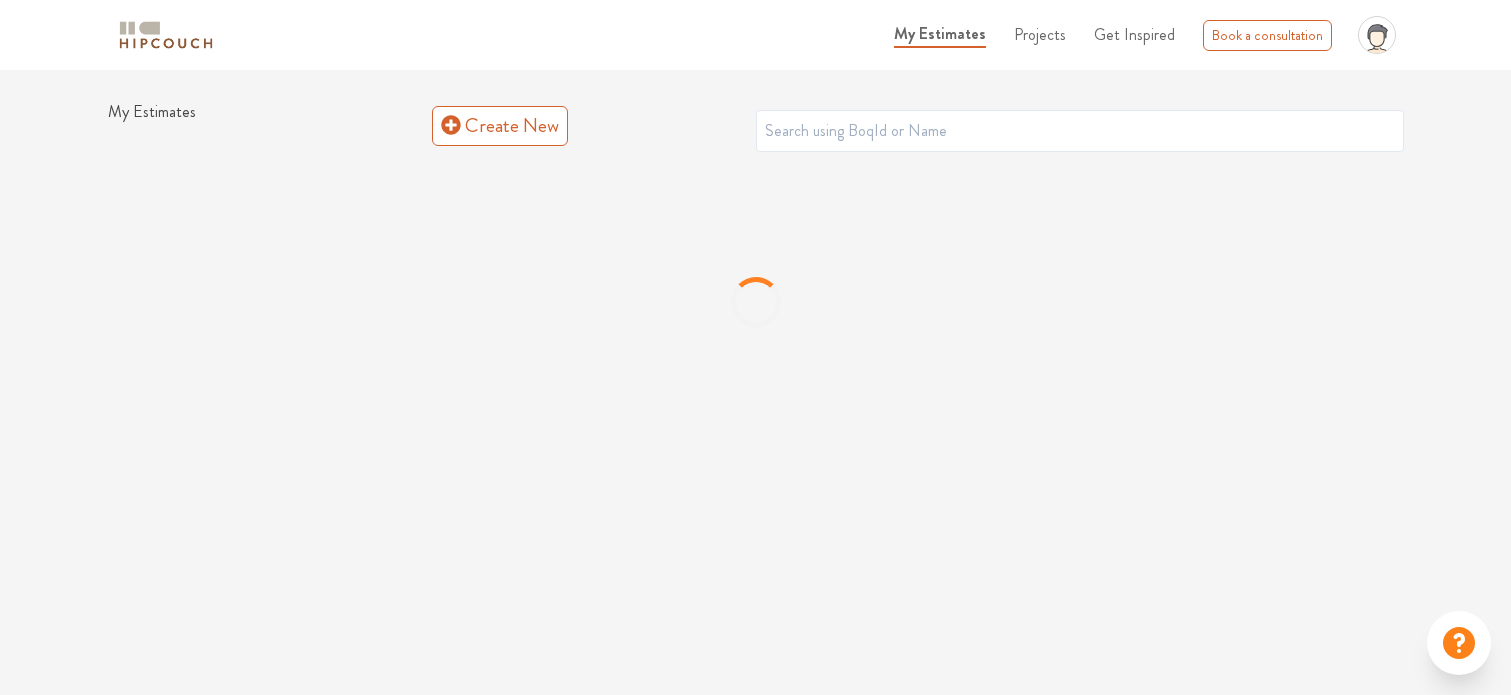 scroll, scrollTop: 0, scrollLeft: 0, axis: both 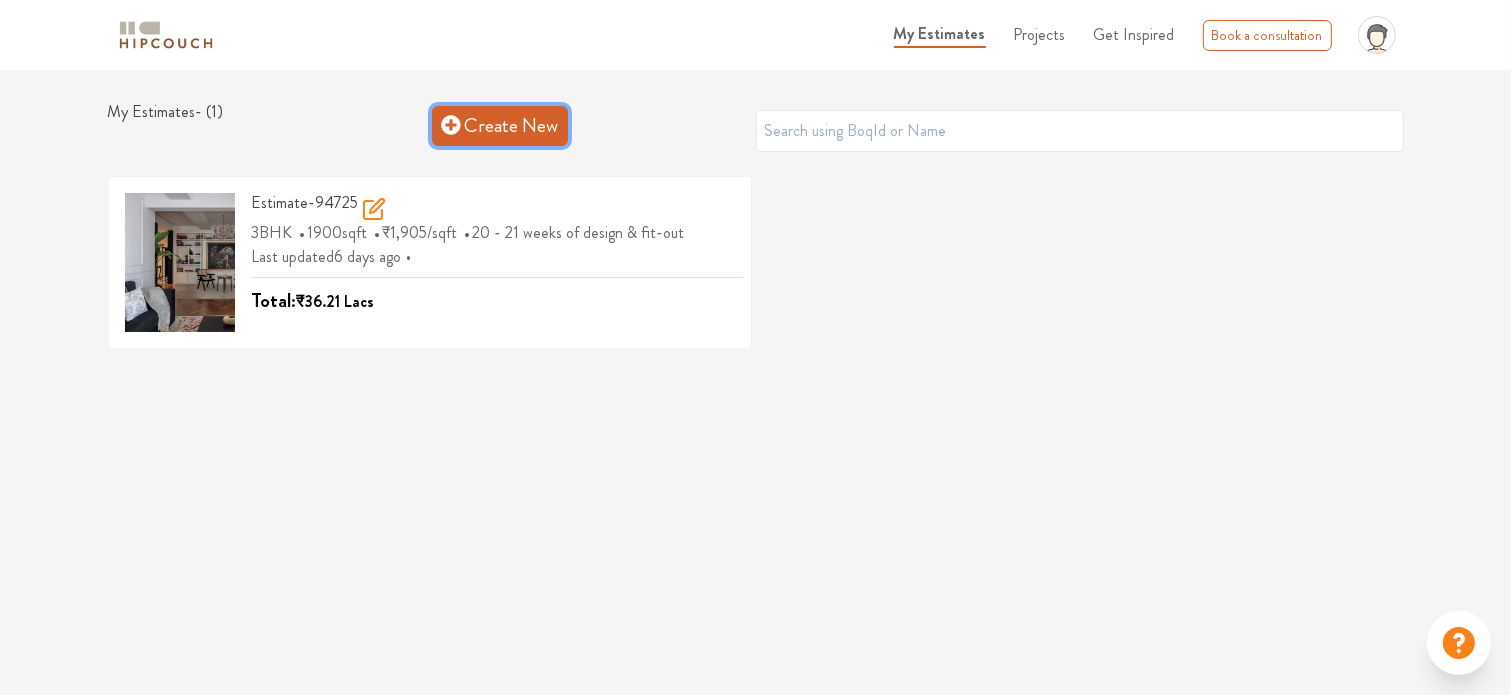 click on "Create New" at bounding box center (500, 126) 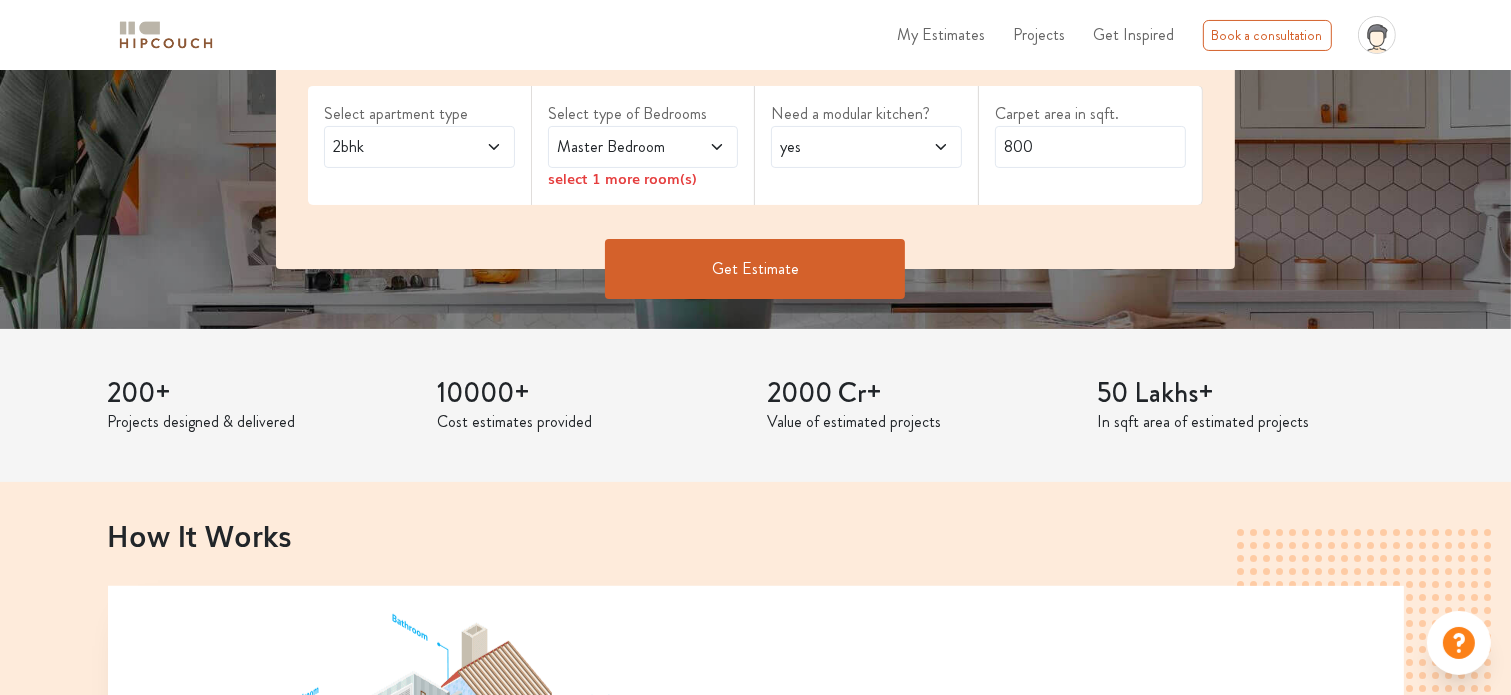 scroll, scrollTop: 300, scrollLeft: 0, axis: vertical 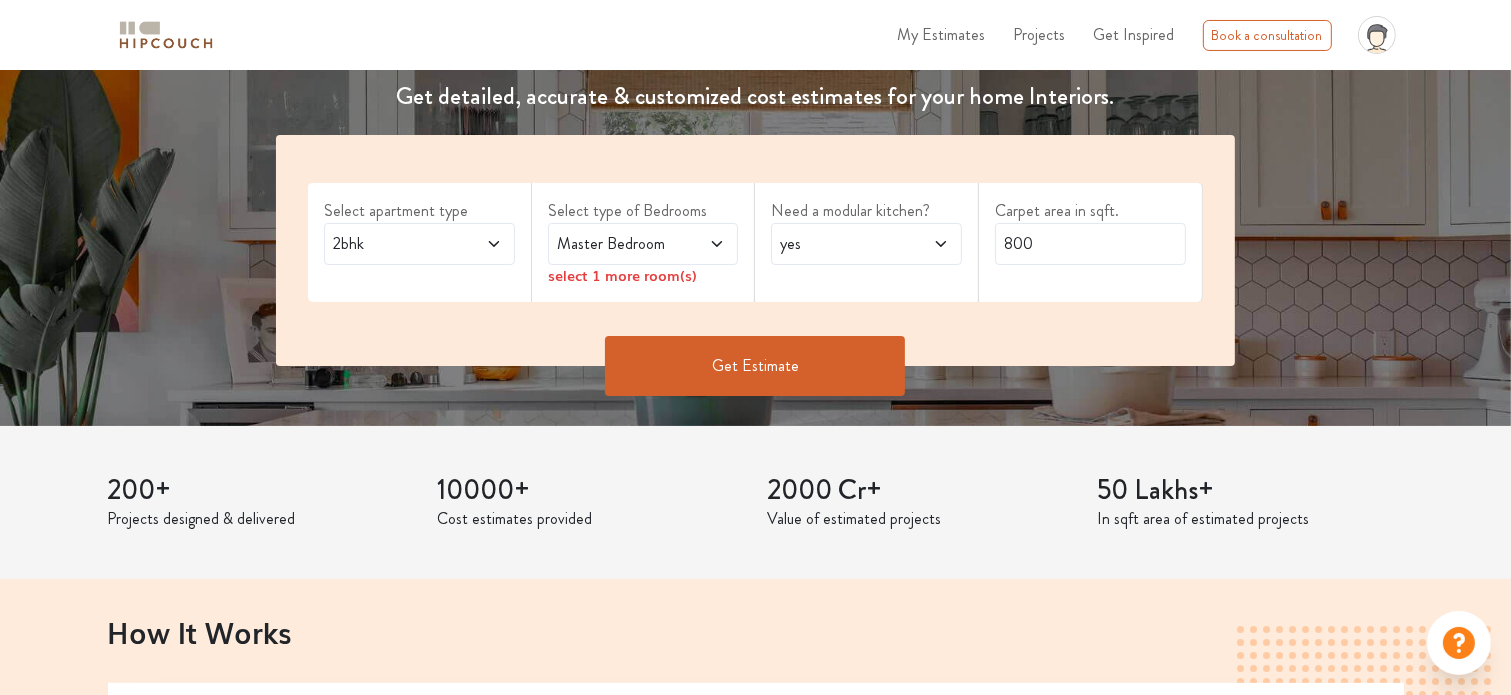 click on "2bhk" at bounding box center [394, 244] 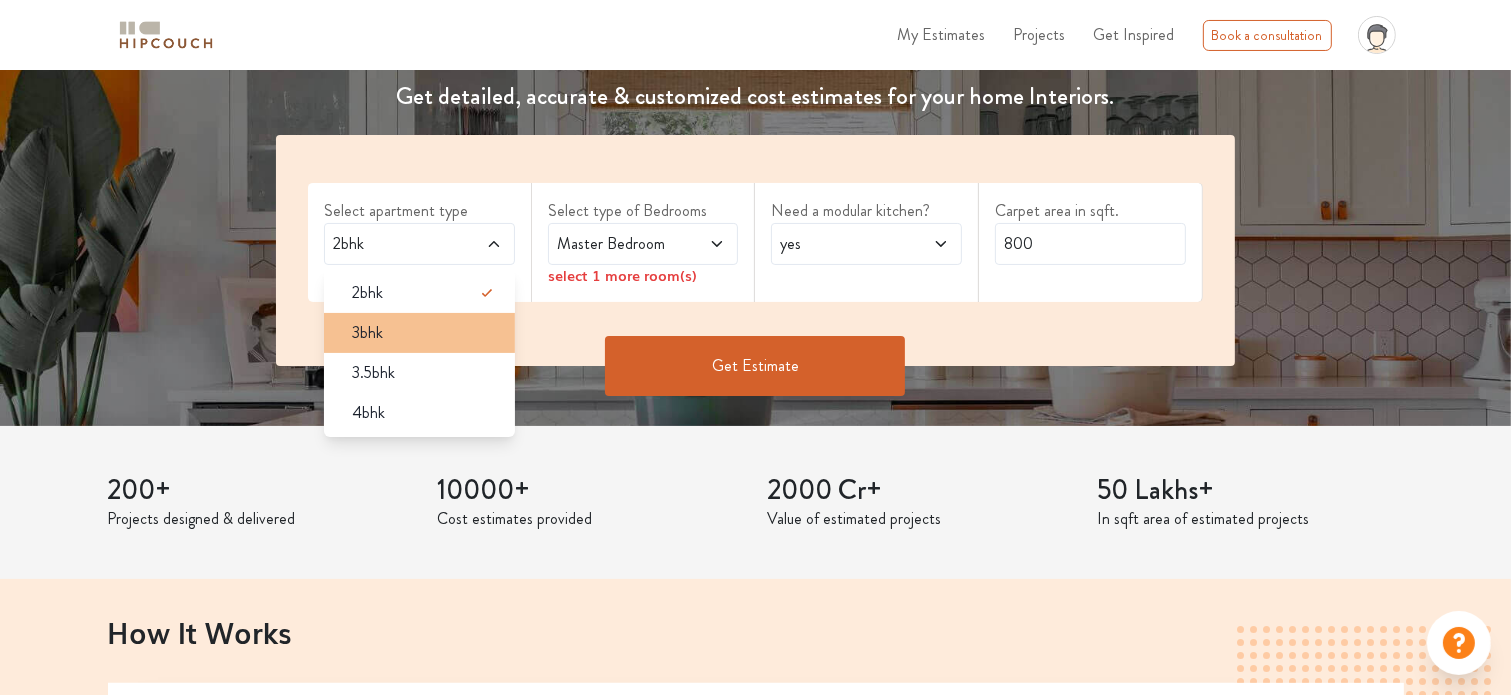 click on "3bhk" at bounding box center (425, 333) 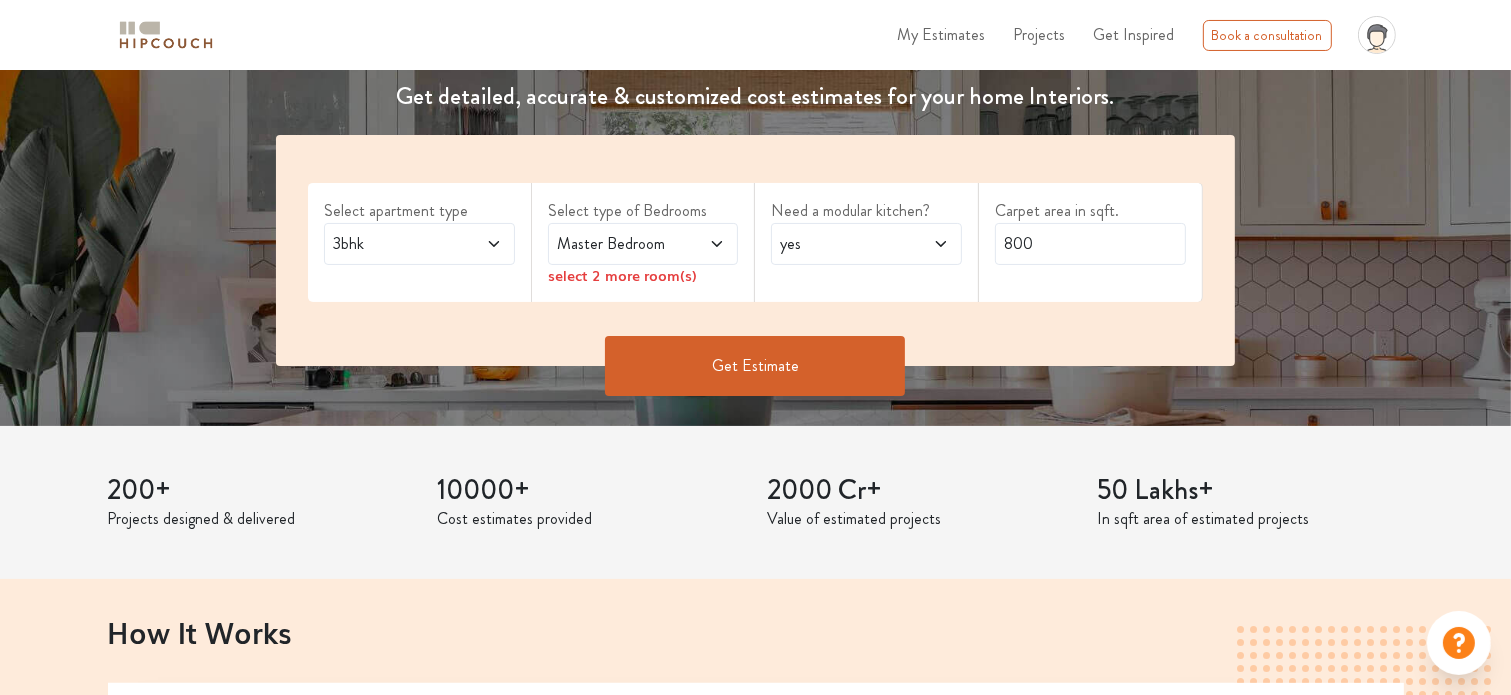 click on "3bhk" at bounding box center [394, 244] 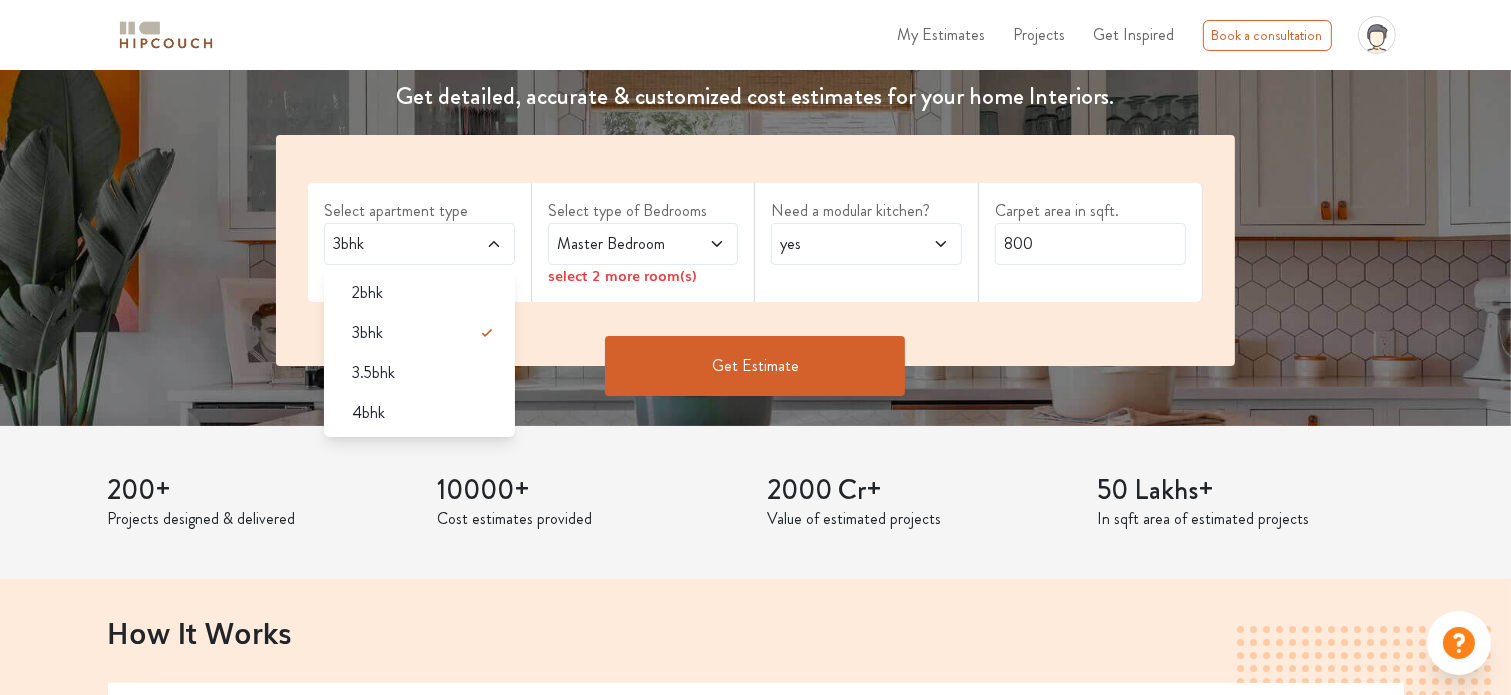 click on "3bhk" at bounding box center (394, 244) 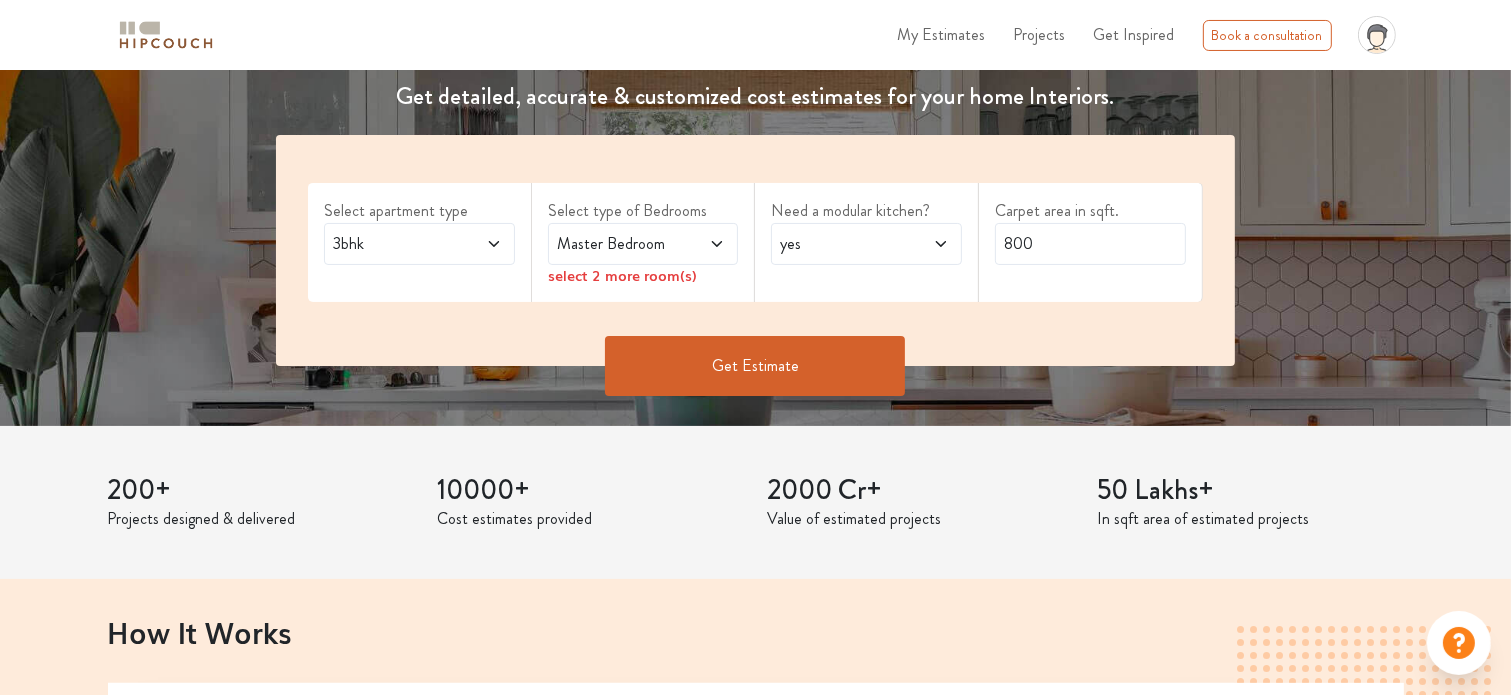 click on "Master Bedroom" at bounding box center (618, 244) 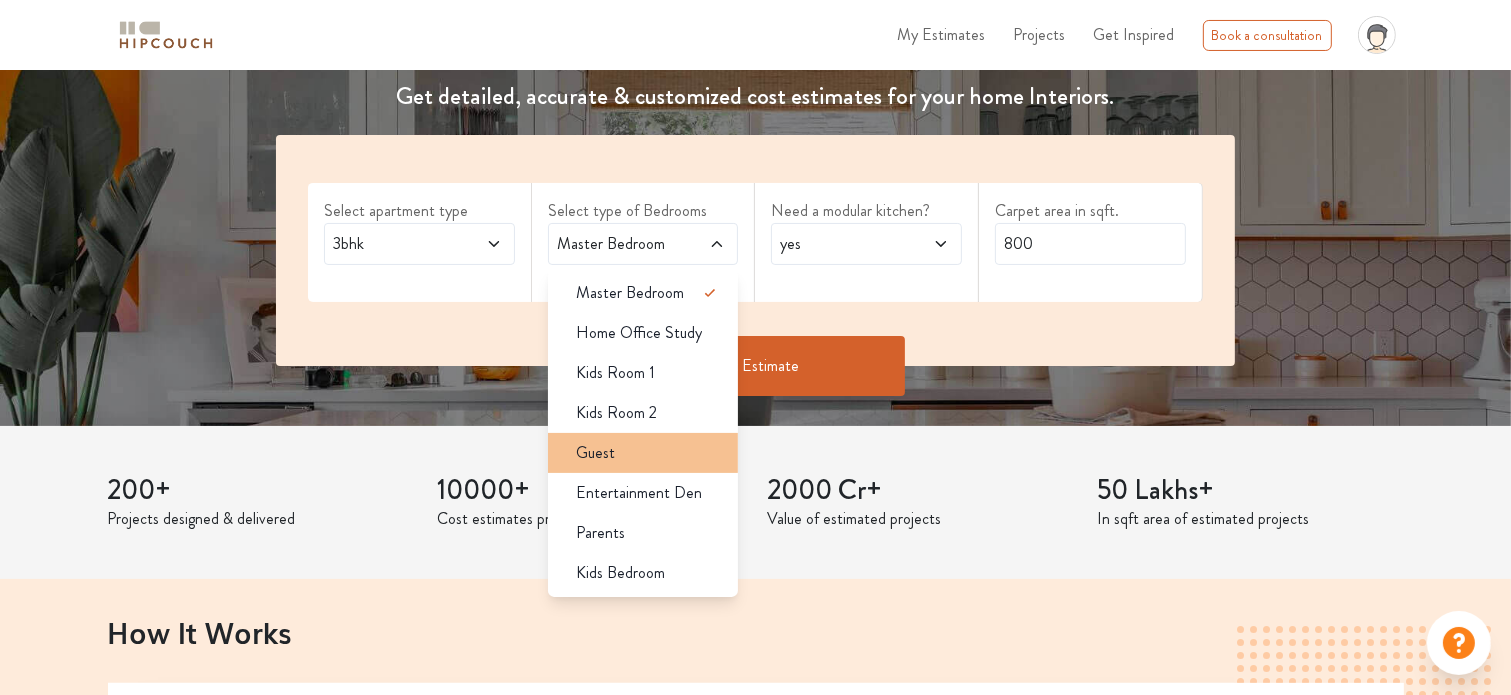 click on "Guest" at bounding box center (649, 453) 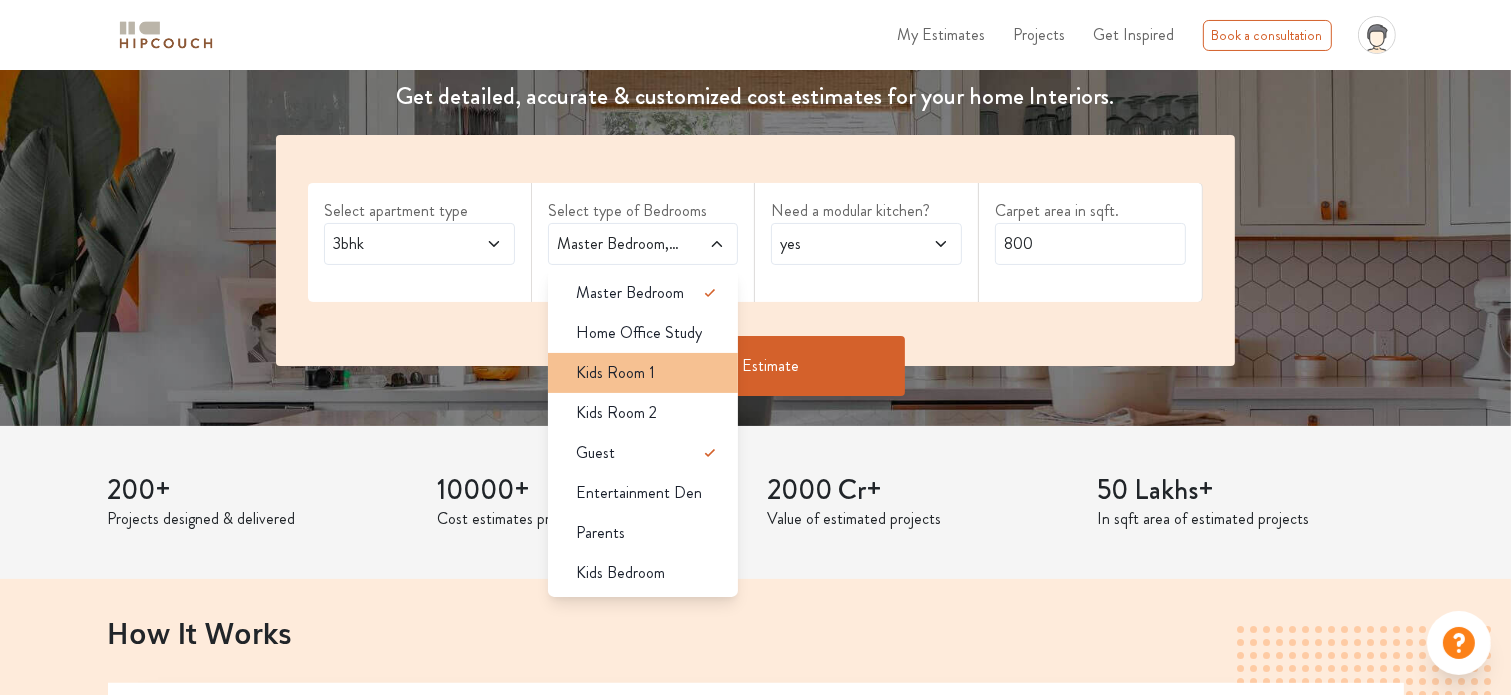 click on "Kids Room 1" at bounding box center (615, 373) 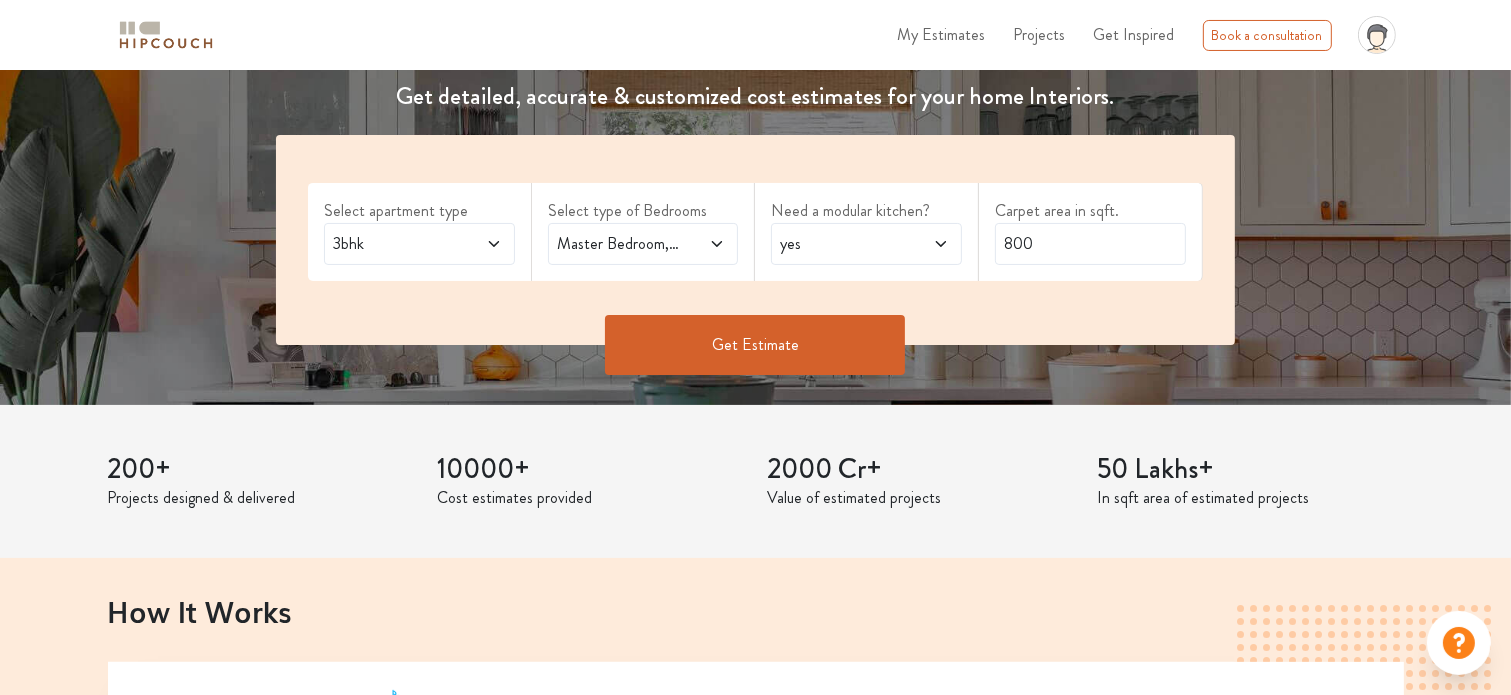 click on "yes" at bounding box center [841, 244] 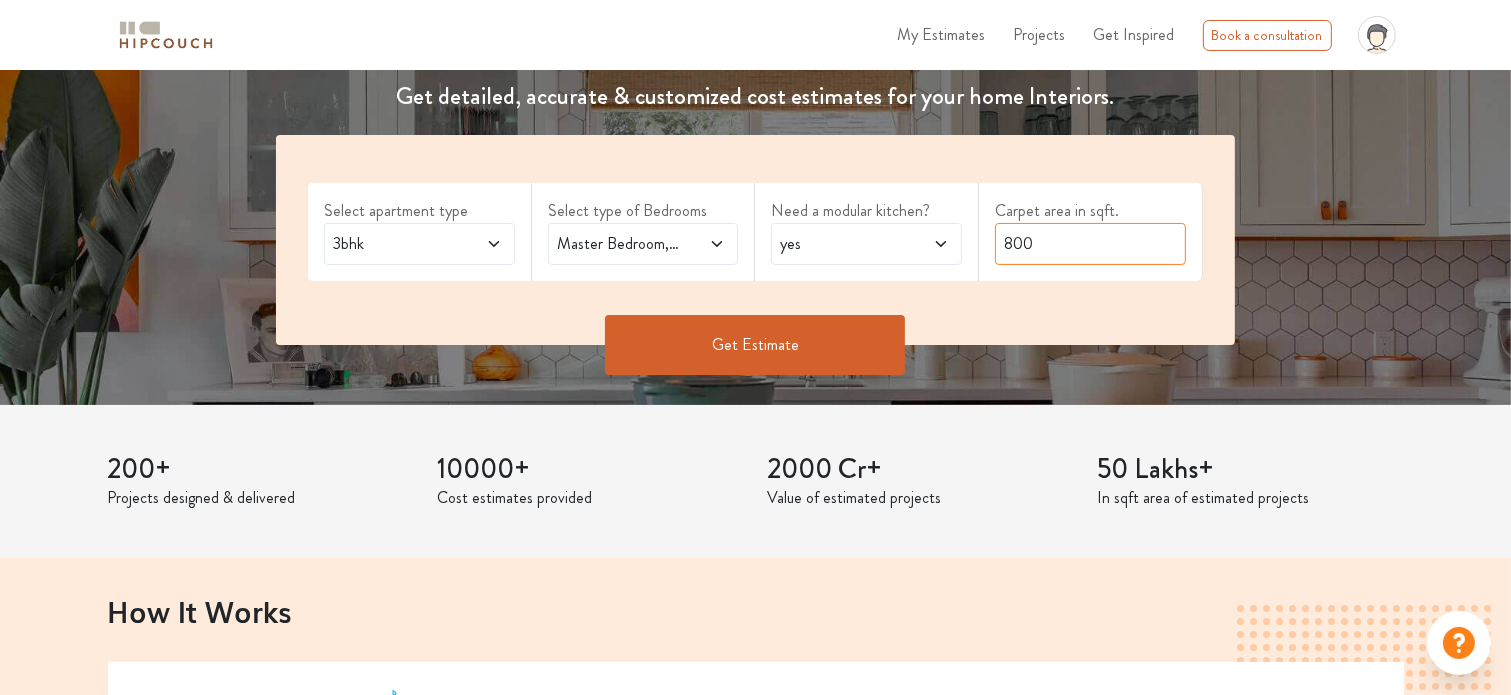 click on "800" at bounding box center (1090, 244) 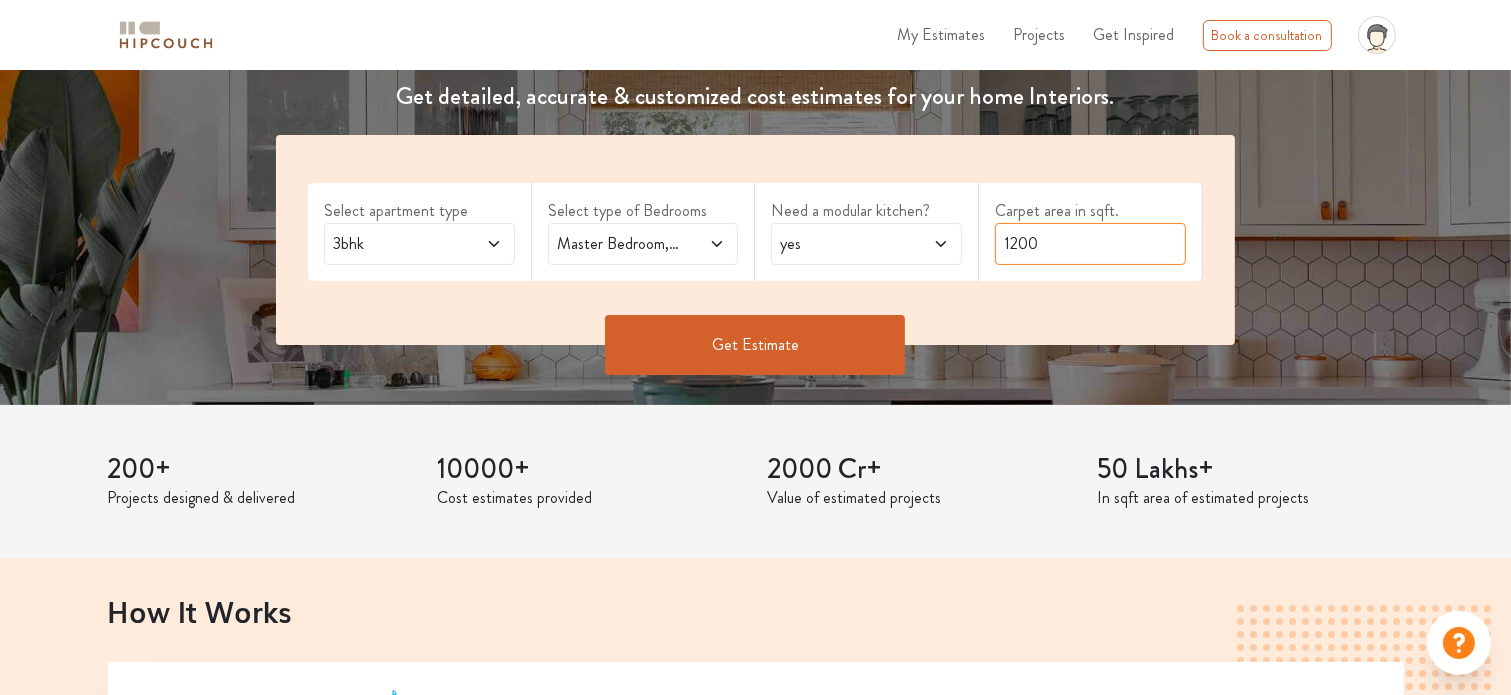 type on "1200" 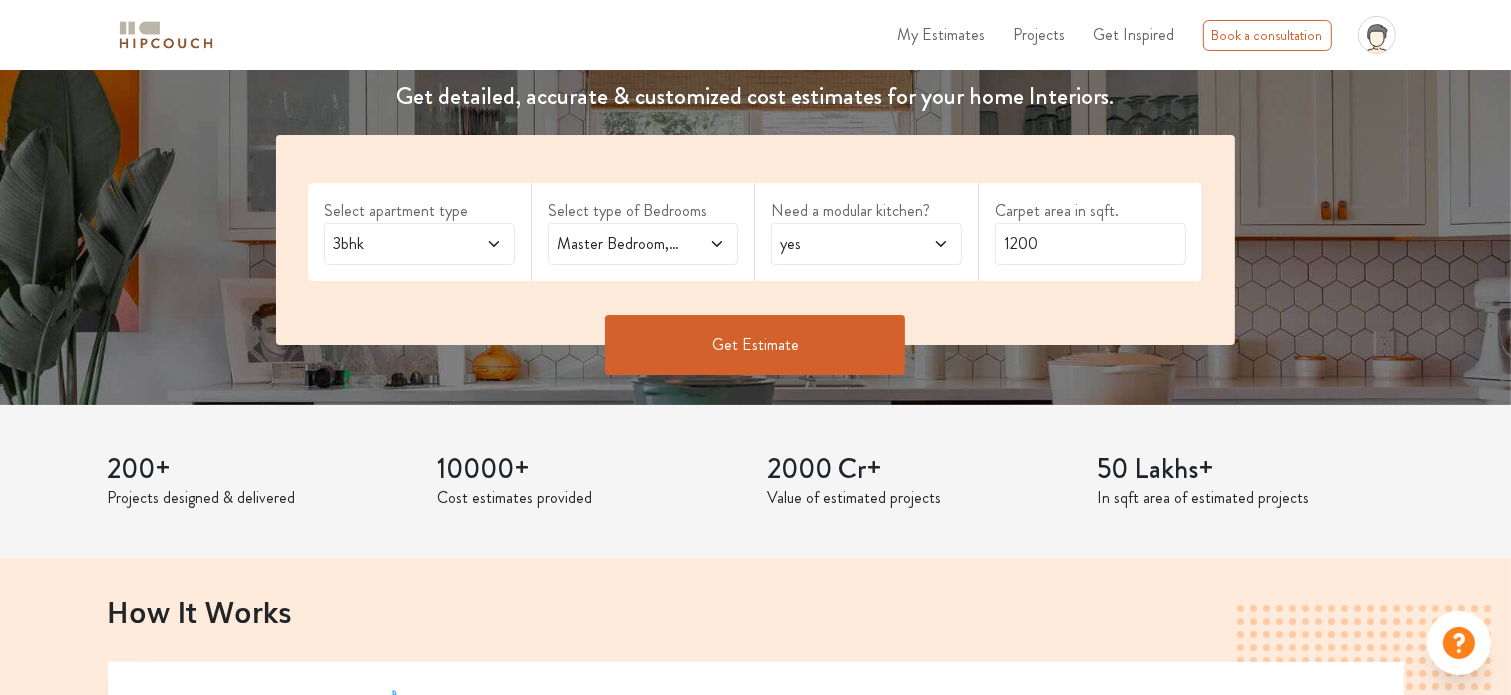 click on "Get Estimate" at bounding box center (755, 345) 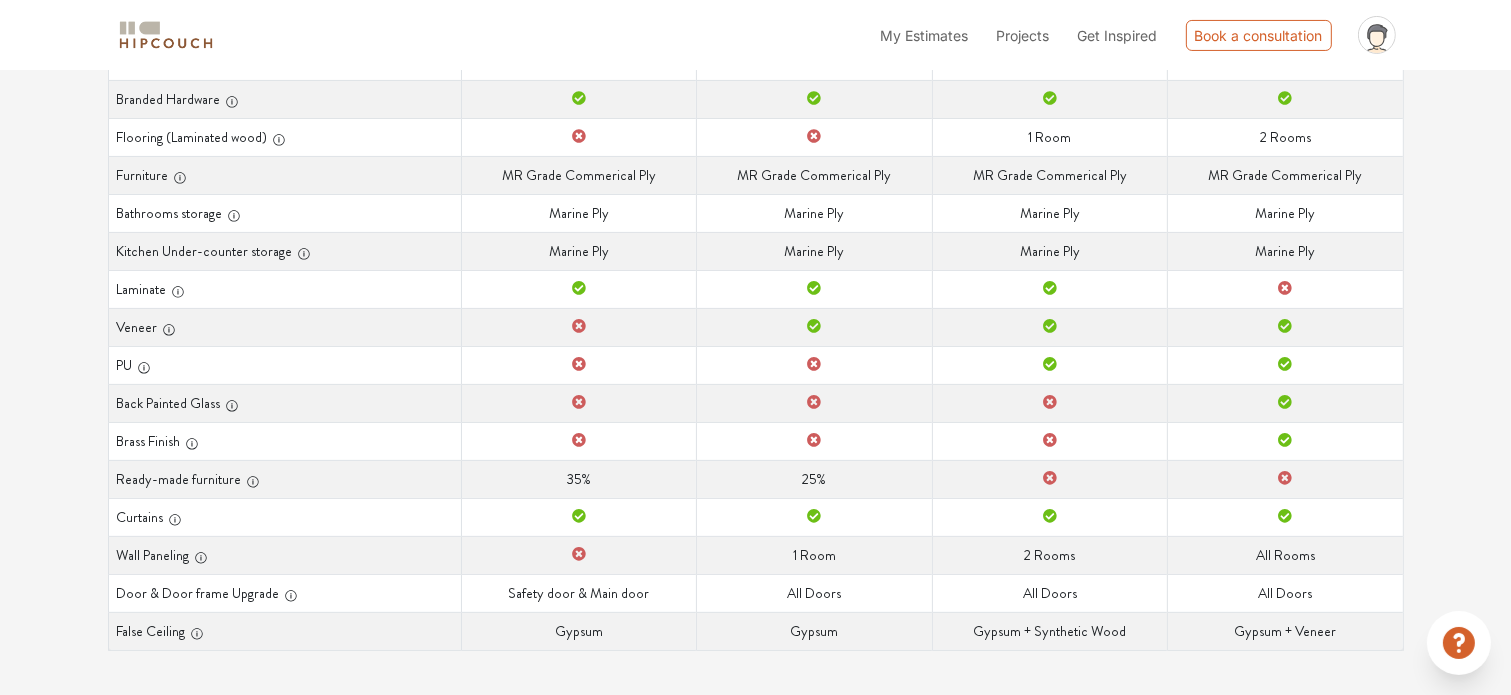 scroll, scrollTop: 0, scrollLeft: 0, axis: both 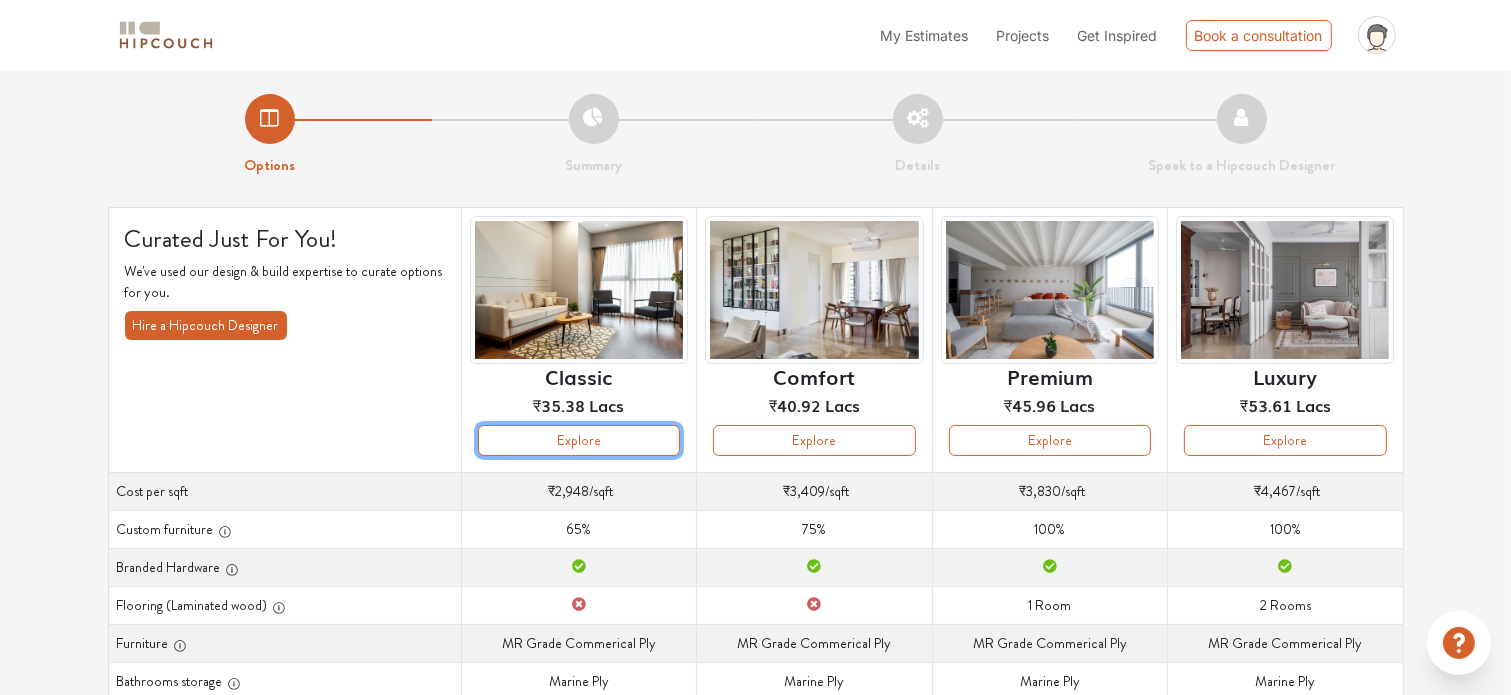 click on "Explore" at bounding box center (579, 440) 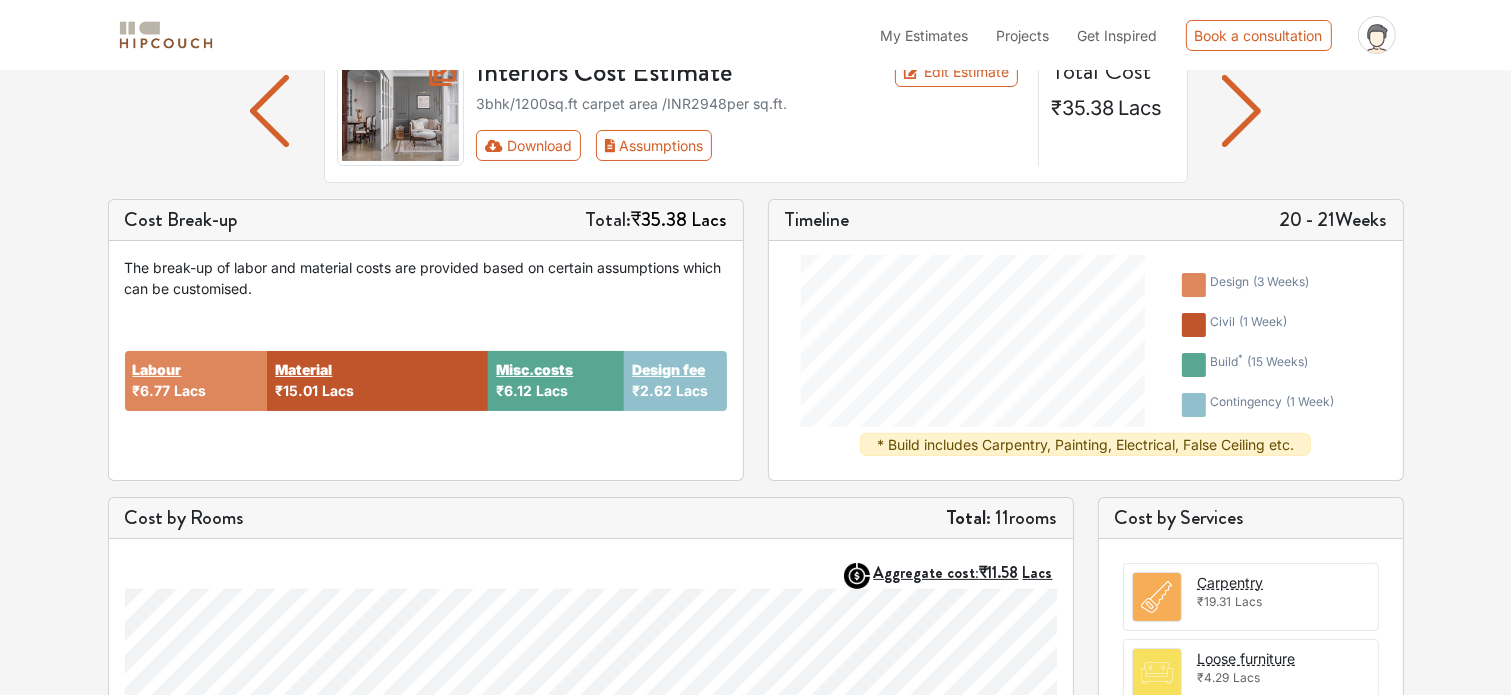 scroll, scrollTop: 0, scrollLeft: 0, axis: both 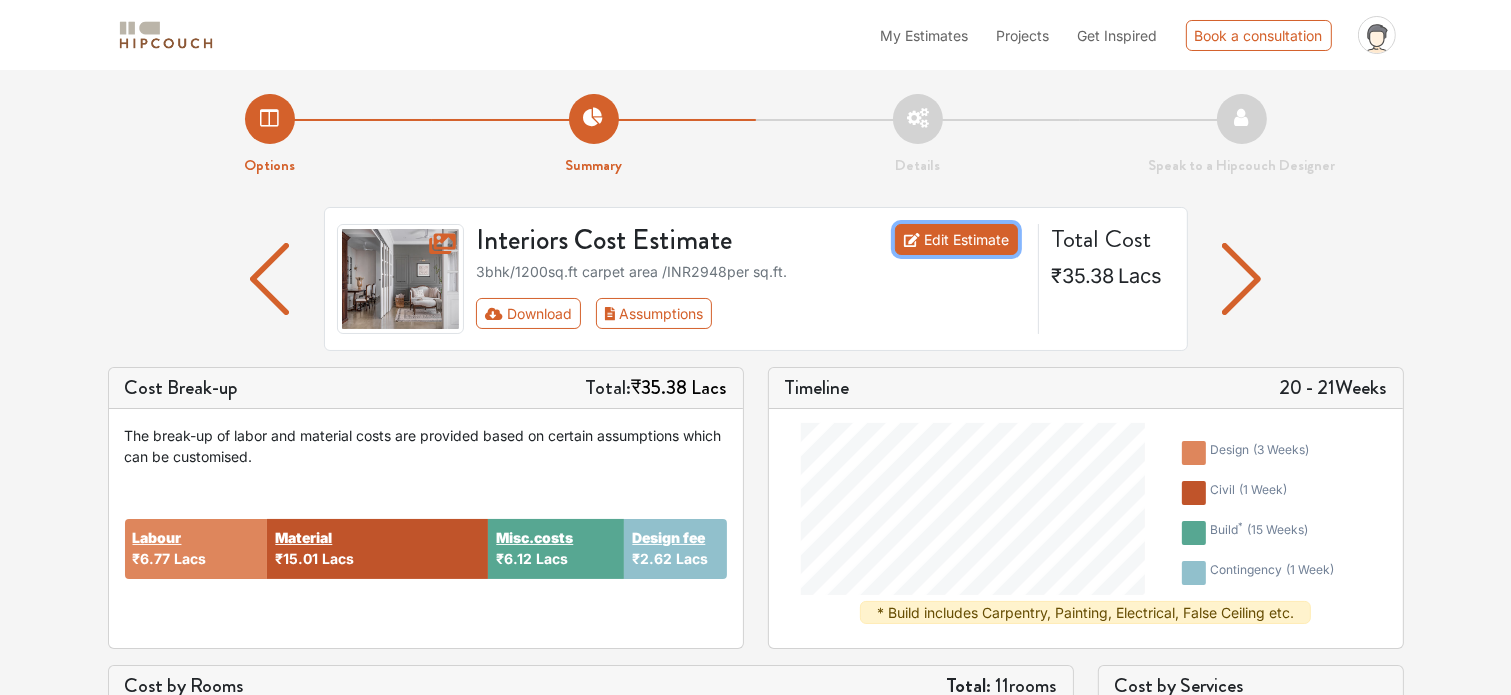 click 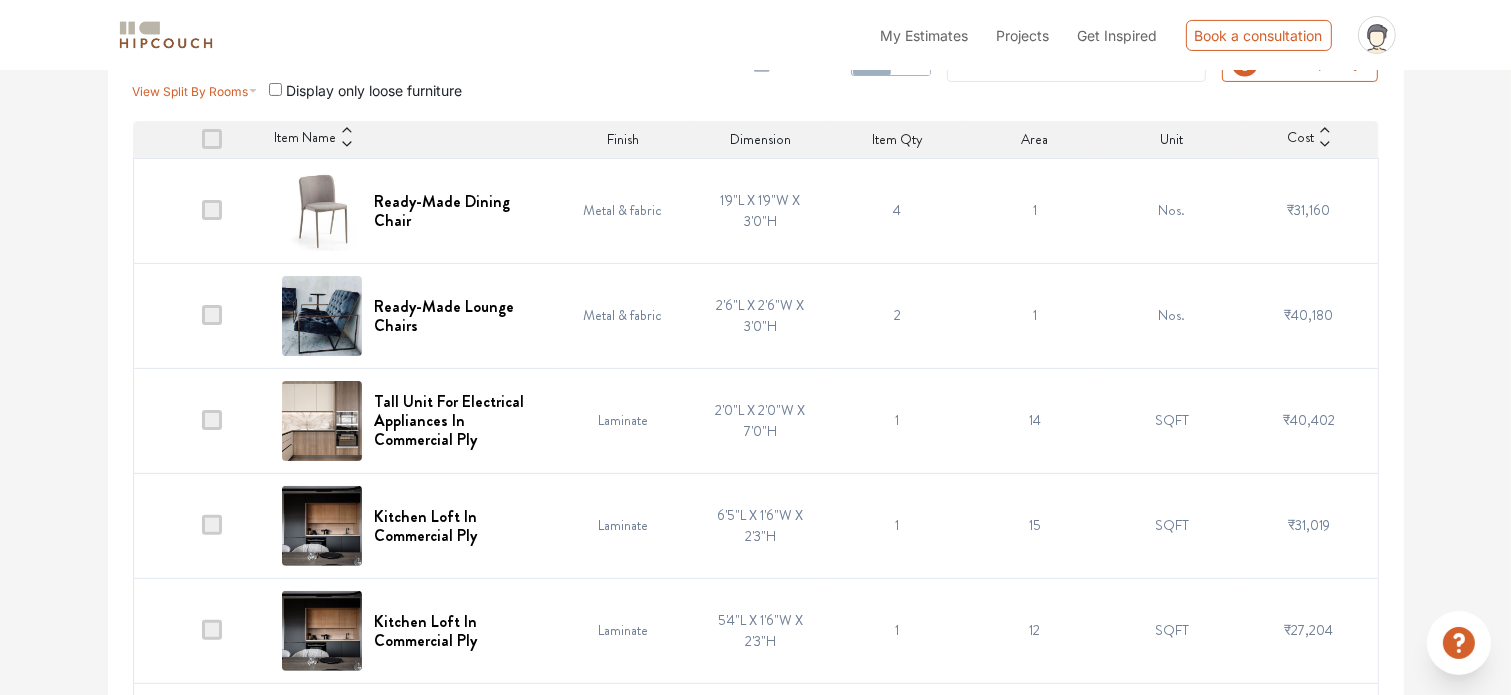 scroll, scrollTop: 356, scrollLeft: 0, axis: vertical 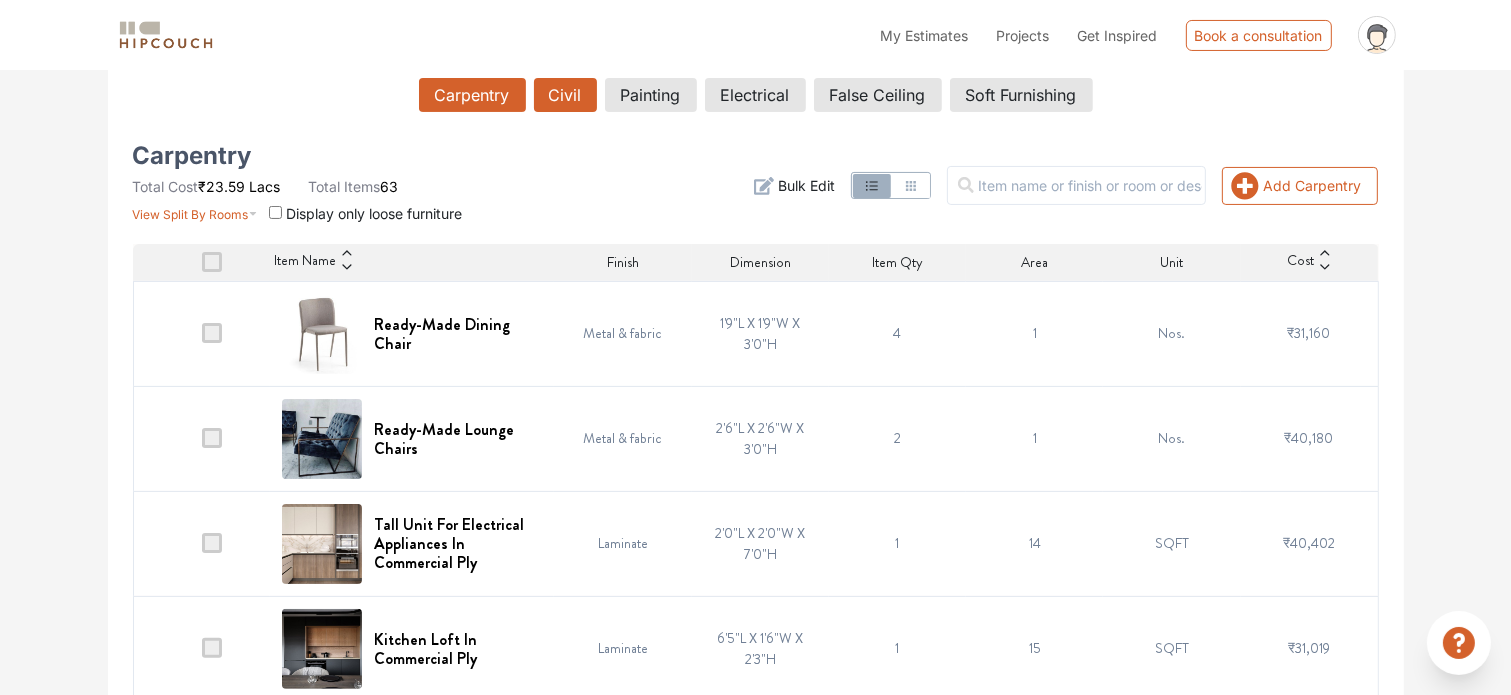 click on "Civil" at bounding box center (565, 95) 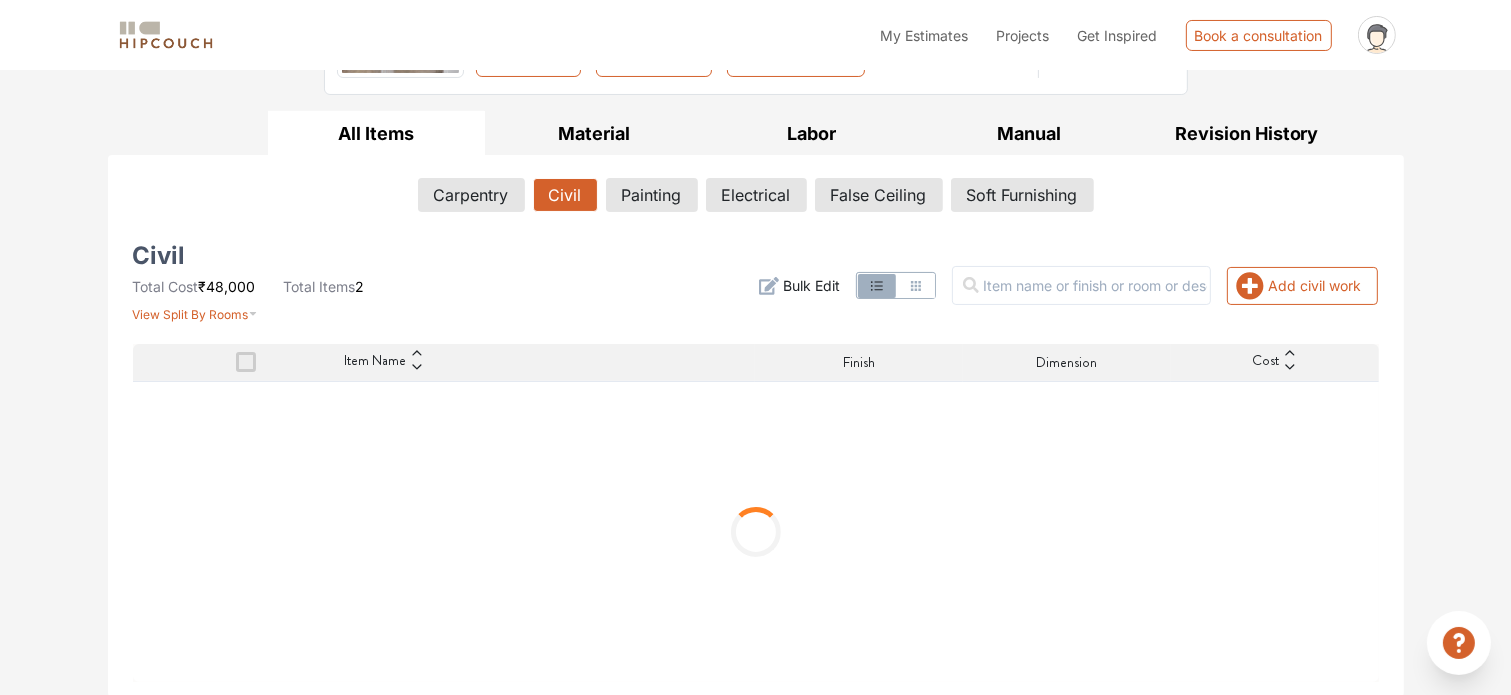 scroll, scrollTop: 166, scrollLeft: 0, axis: vertical 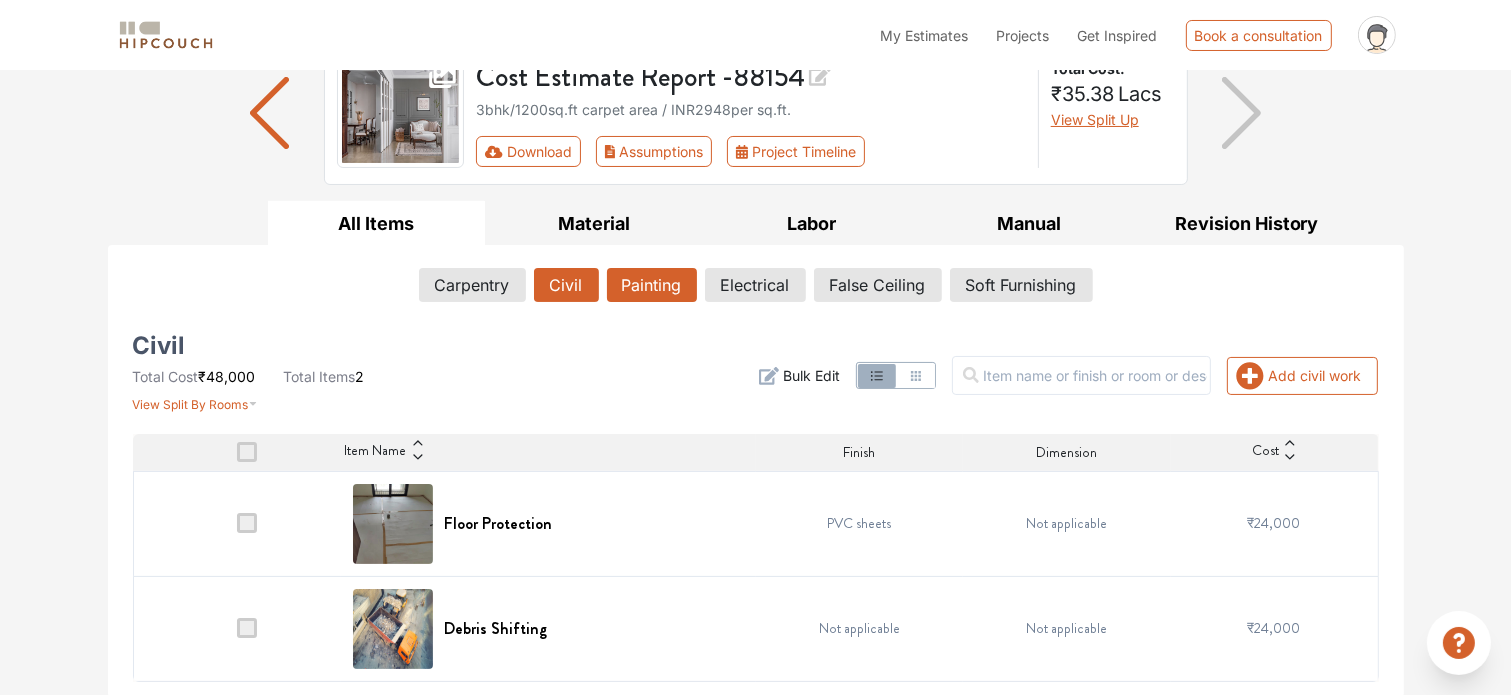 click on "Painting" at bounding box center [652, 285] 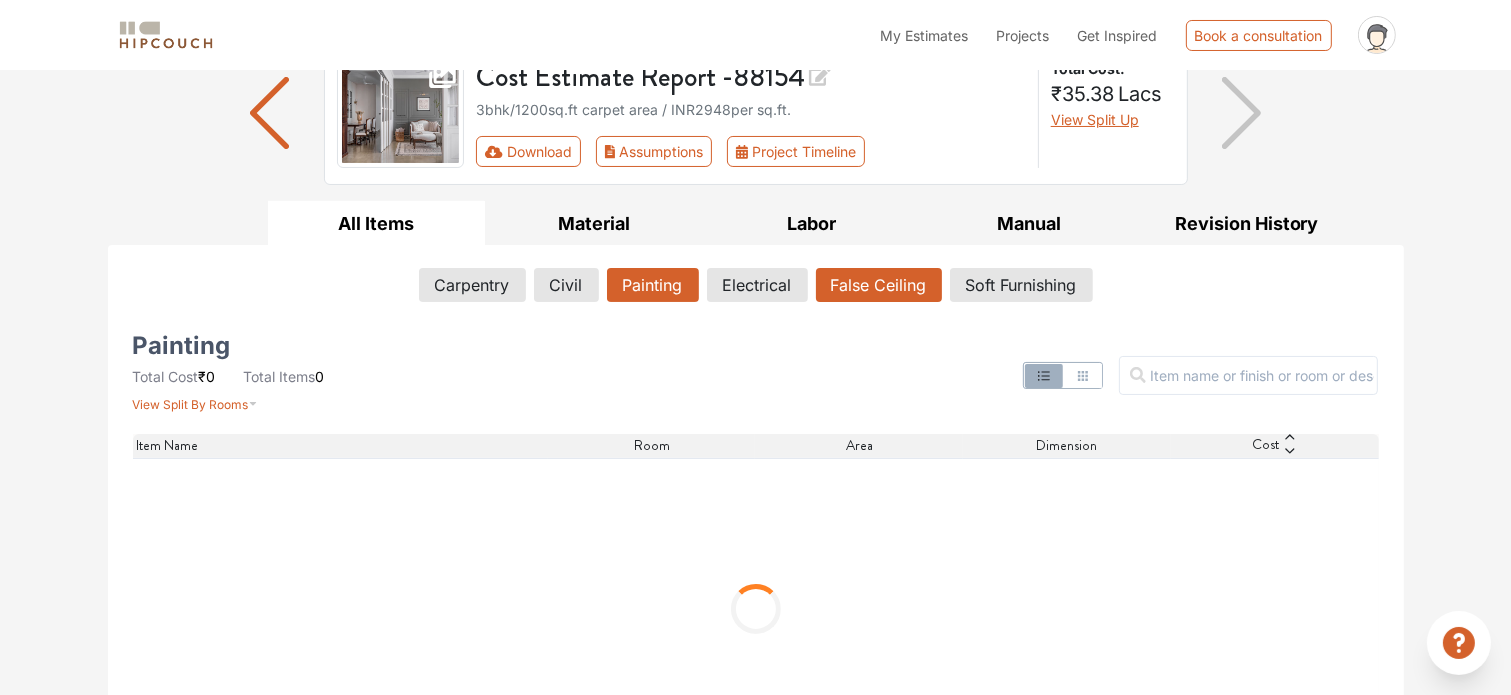 click on "False Ceiling" at bounding box center [879, 285] 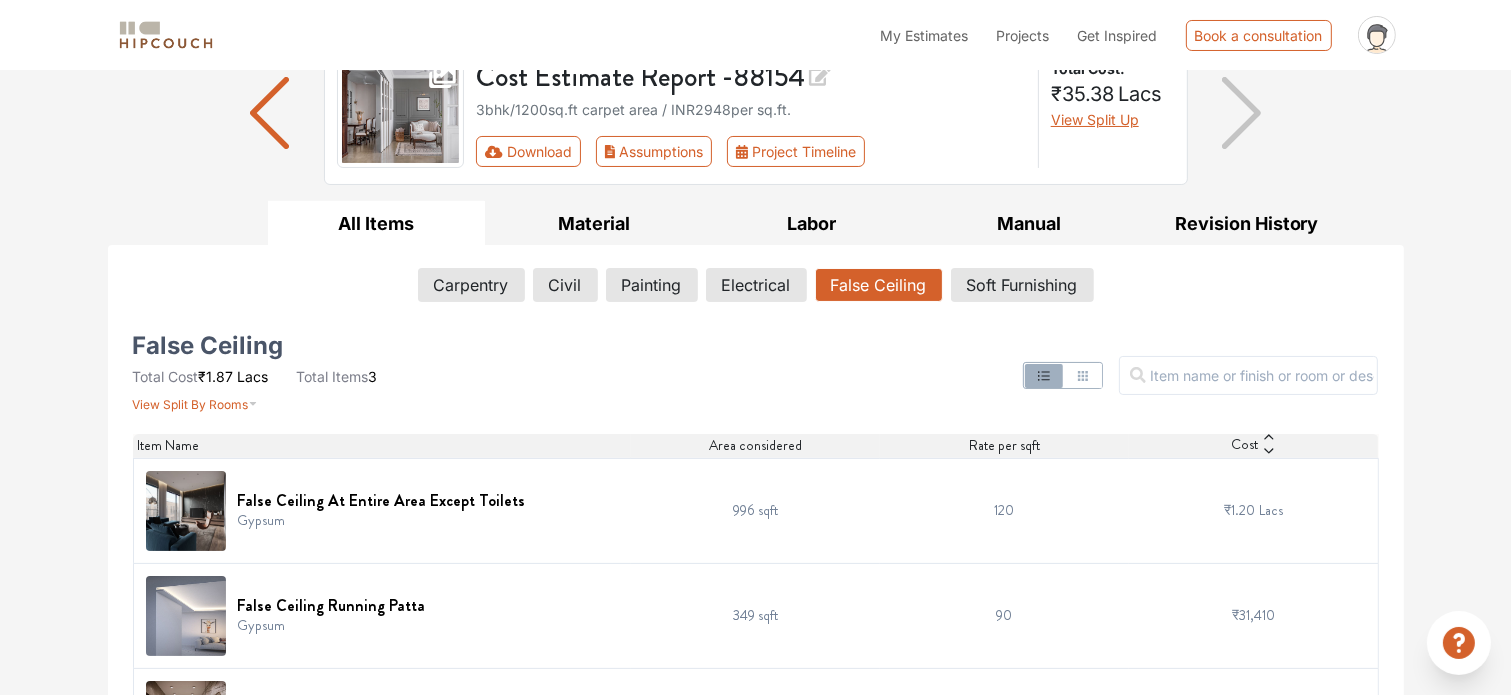 scroll, scrollTop: 258, scrollLeft: 0, axis: vertical 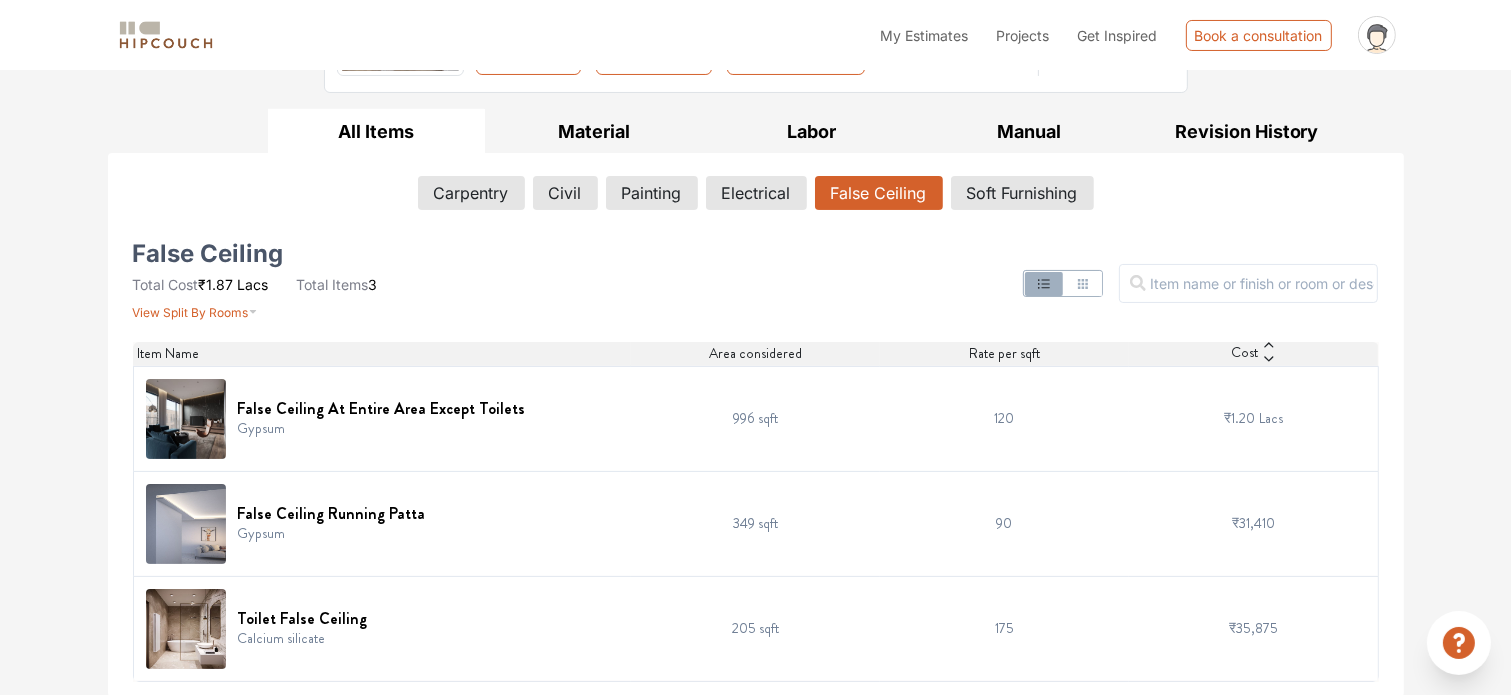 click on "205 sqft" at bounding box center [755, 628] 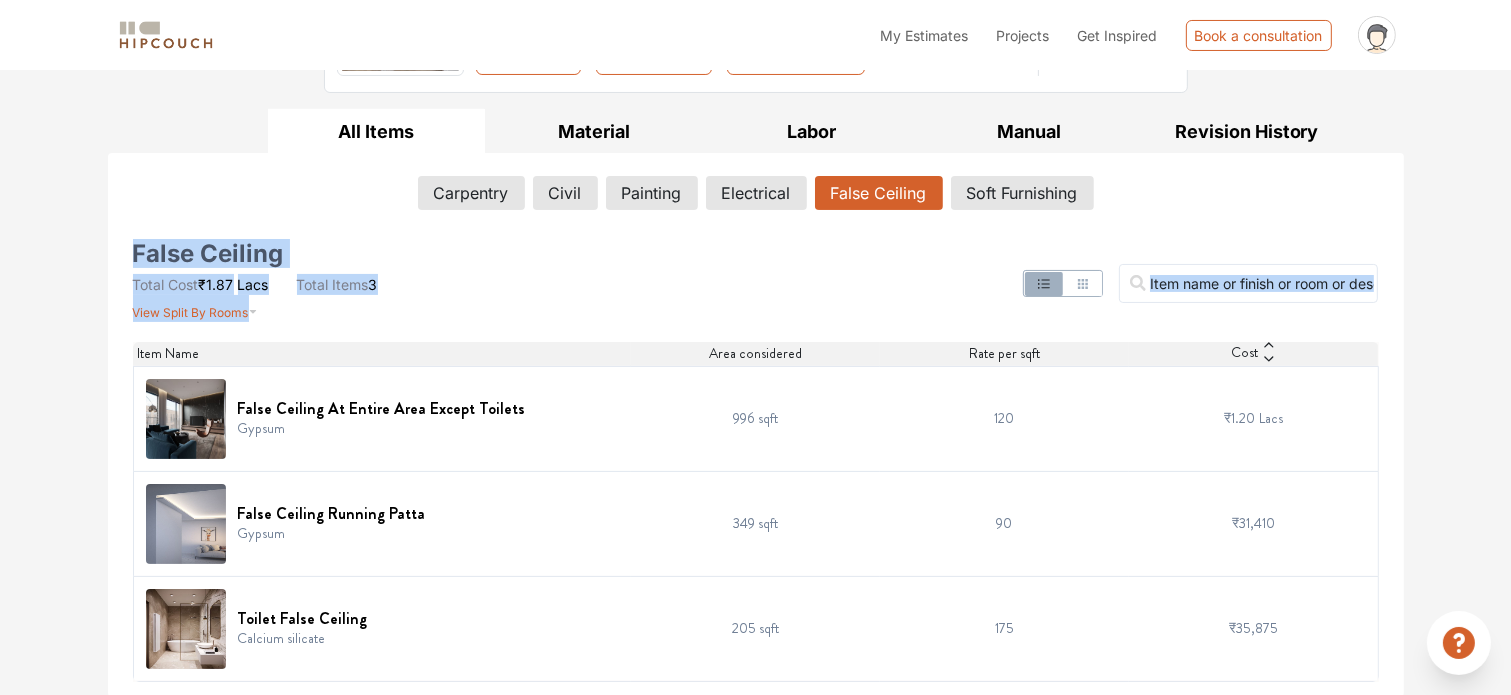 drag, startPoint x: 672, startPoint y: 599, endPoint x: 1117, endPoint y: 231, distance: 577.45044 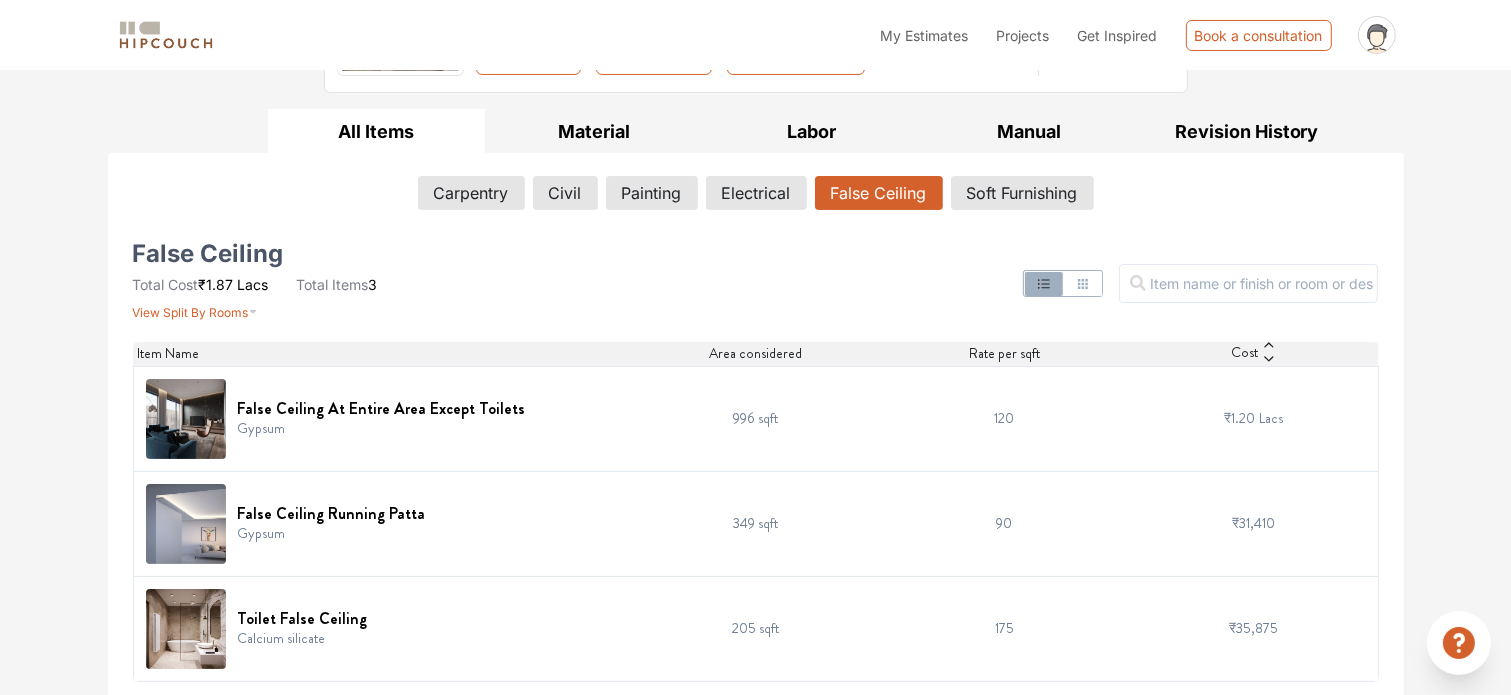 click on "205 sqft" at bounding box center (755, 628) 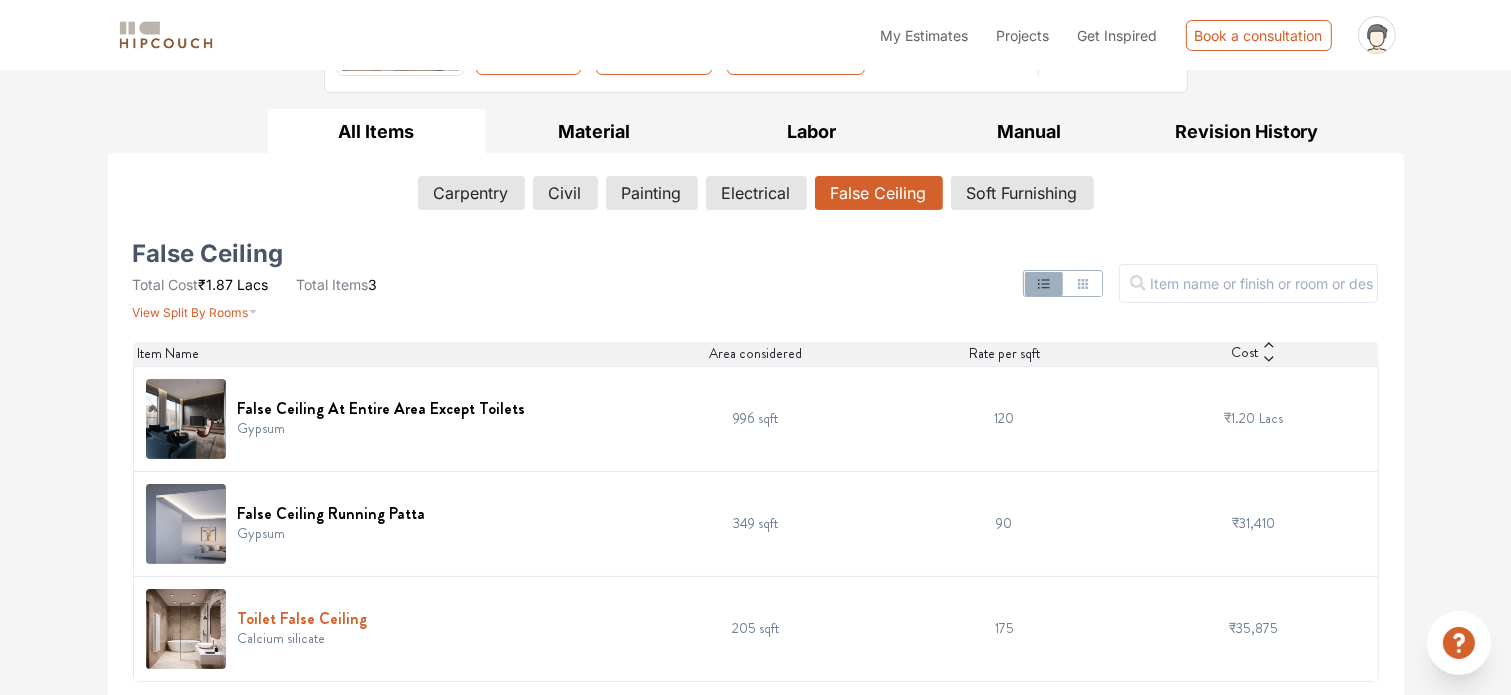 click on "Toilet False Ceiling" at bounding box center (303, 618) 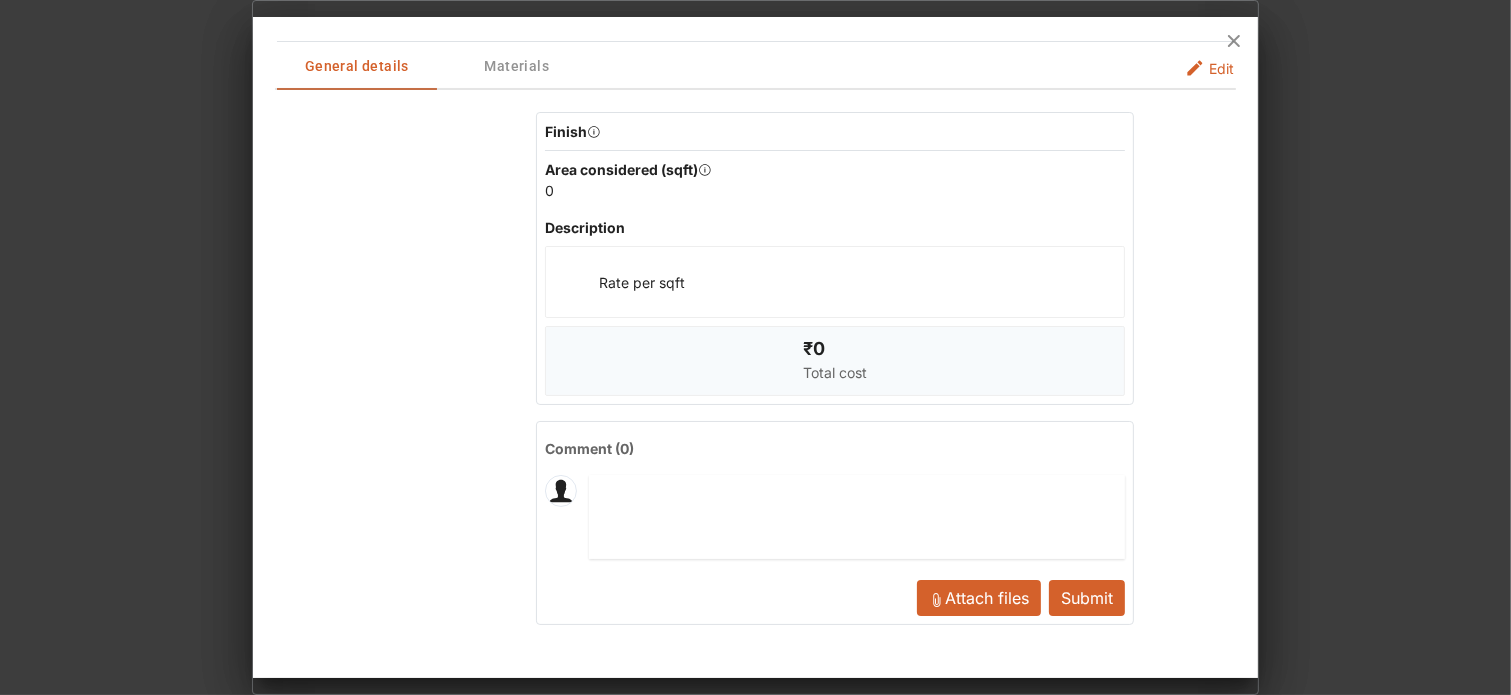 scroll, scrollTop: 0, scrollLeft: 0, axis: both 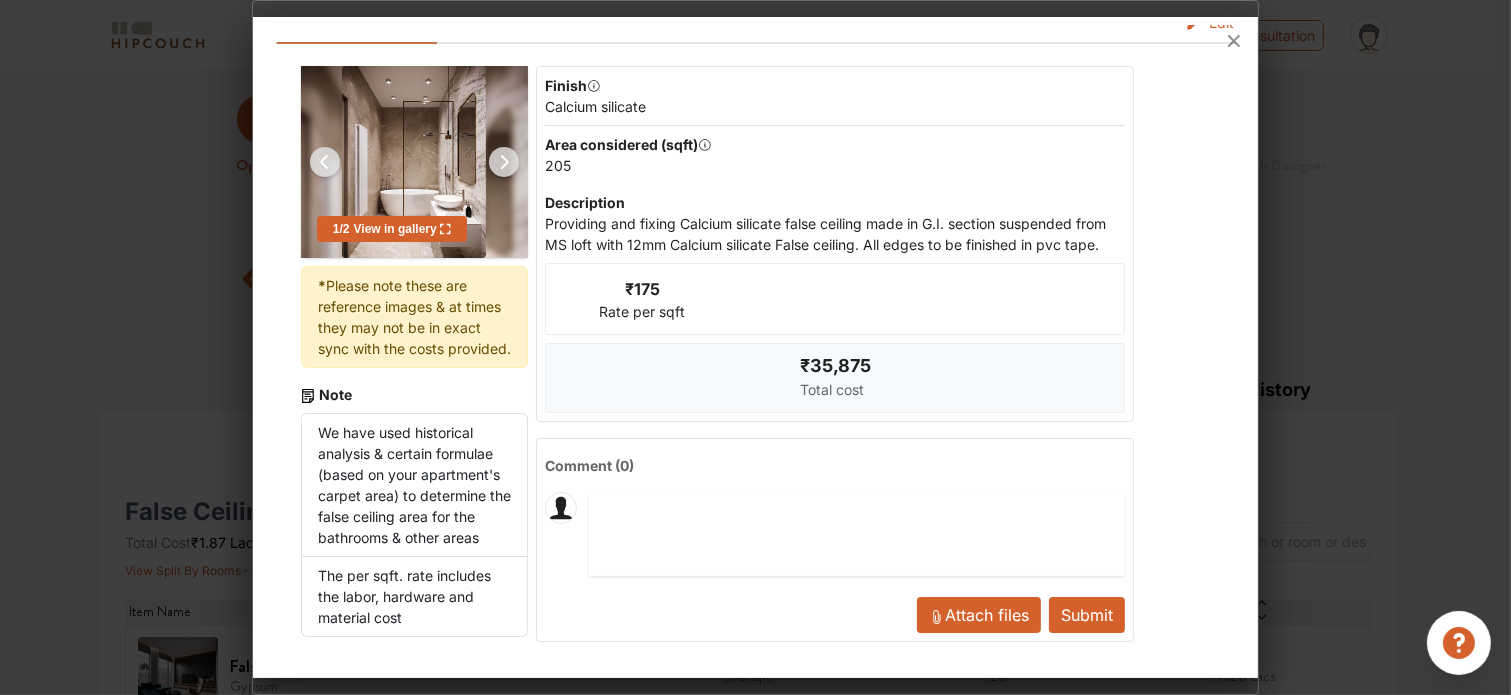 click at bounding box center (755, 41) 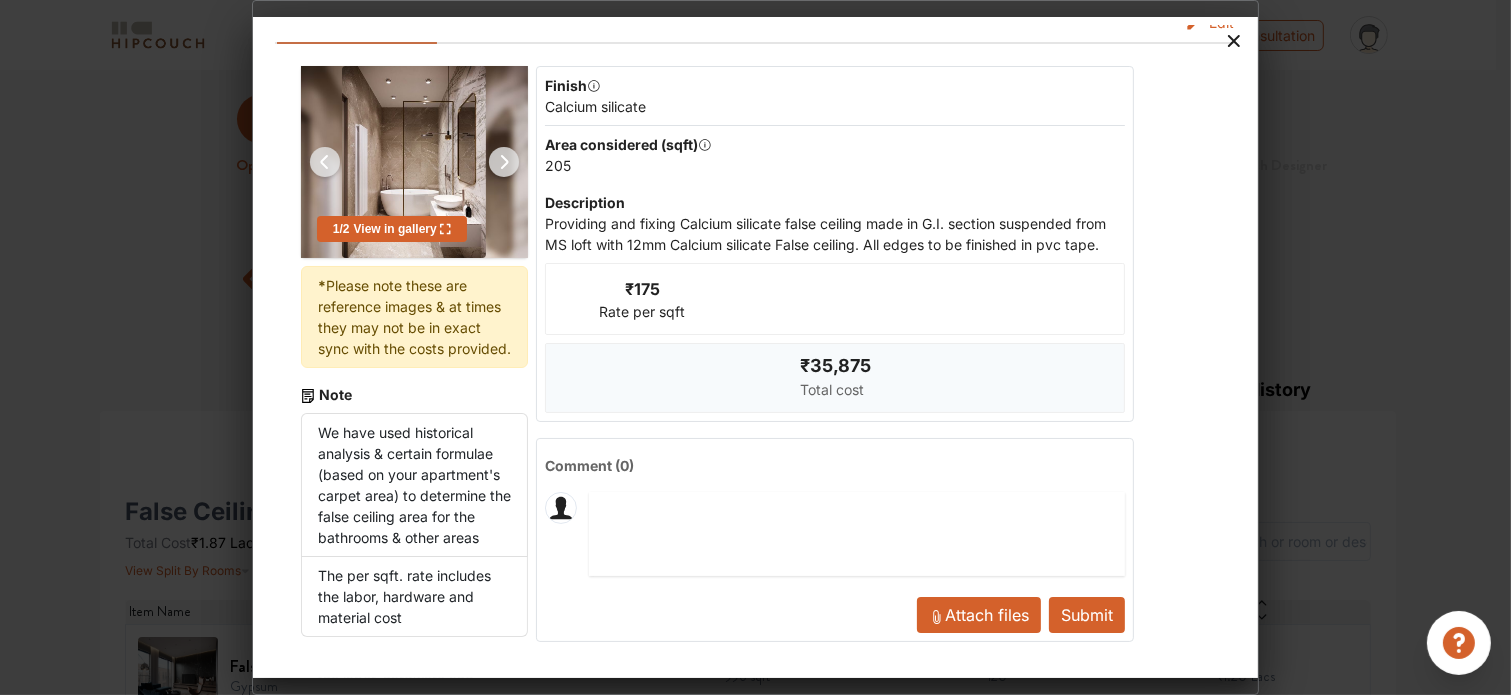 click 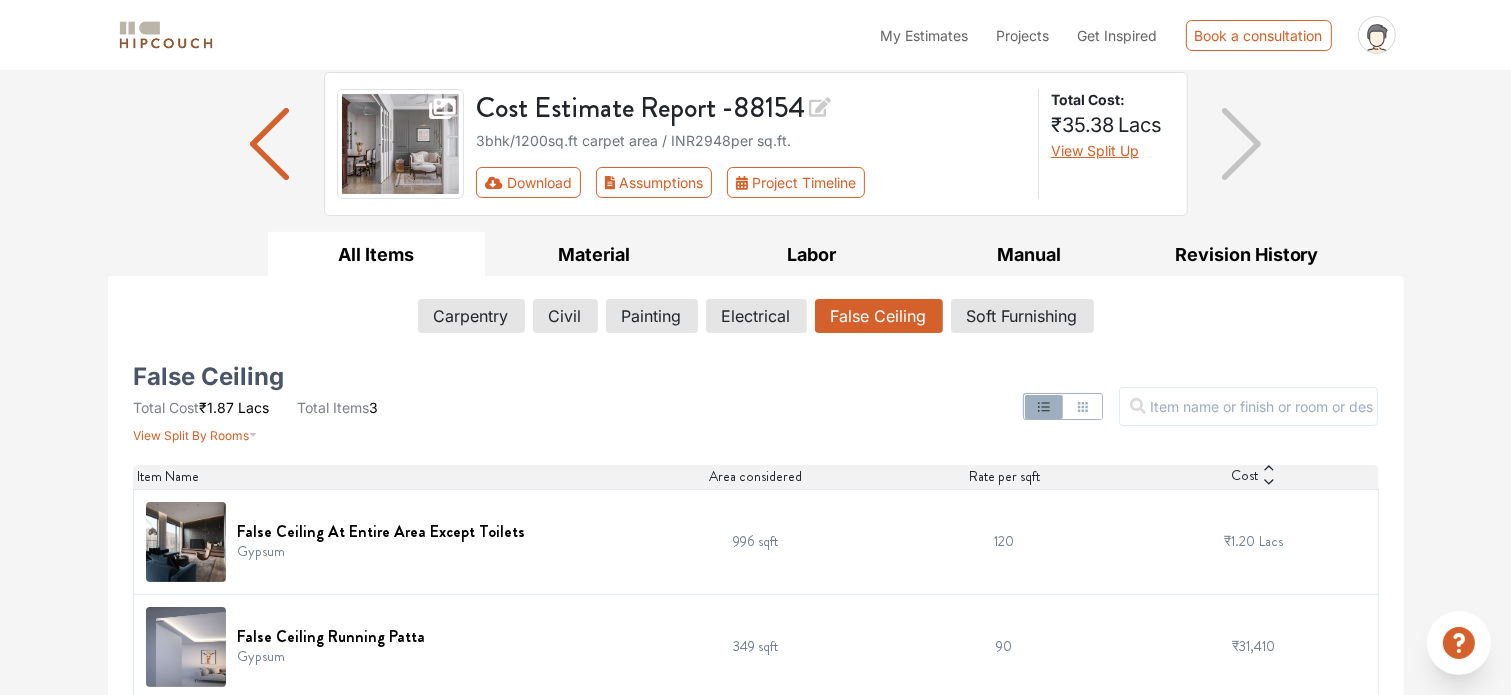 scroll, scrollTop: 258, scrollLeft: 0, axis: vertical 